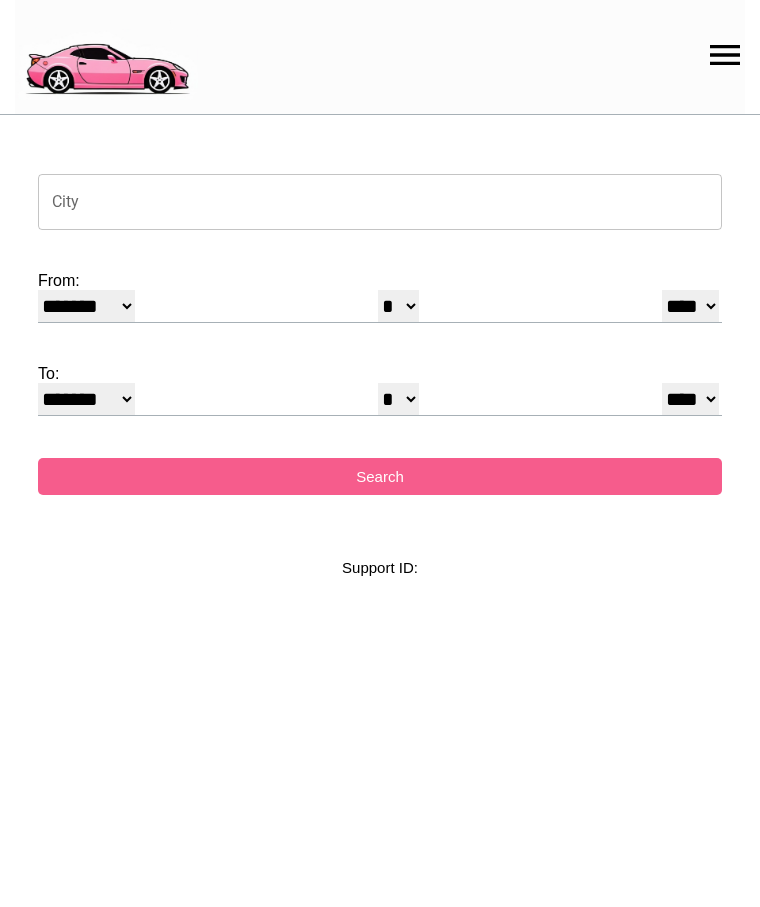select on "*" 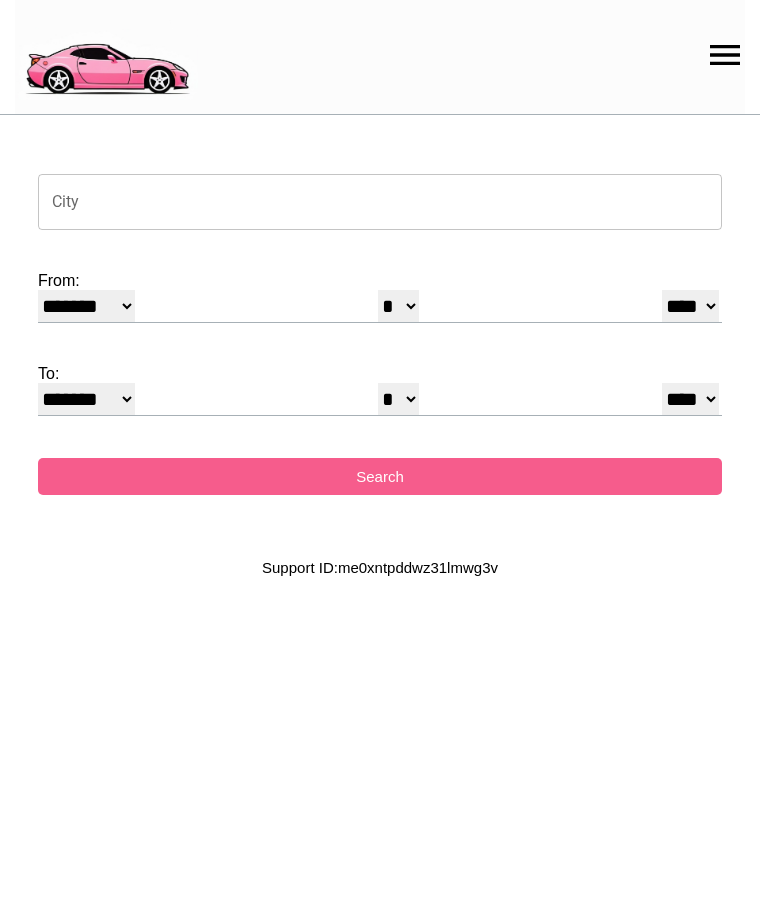 scroll, scrollTop: 0, scrollLeft: 0, axis: both 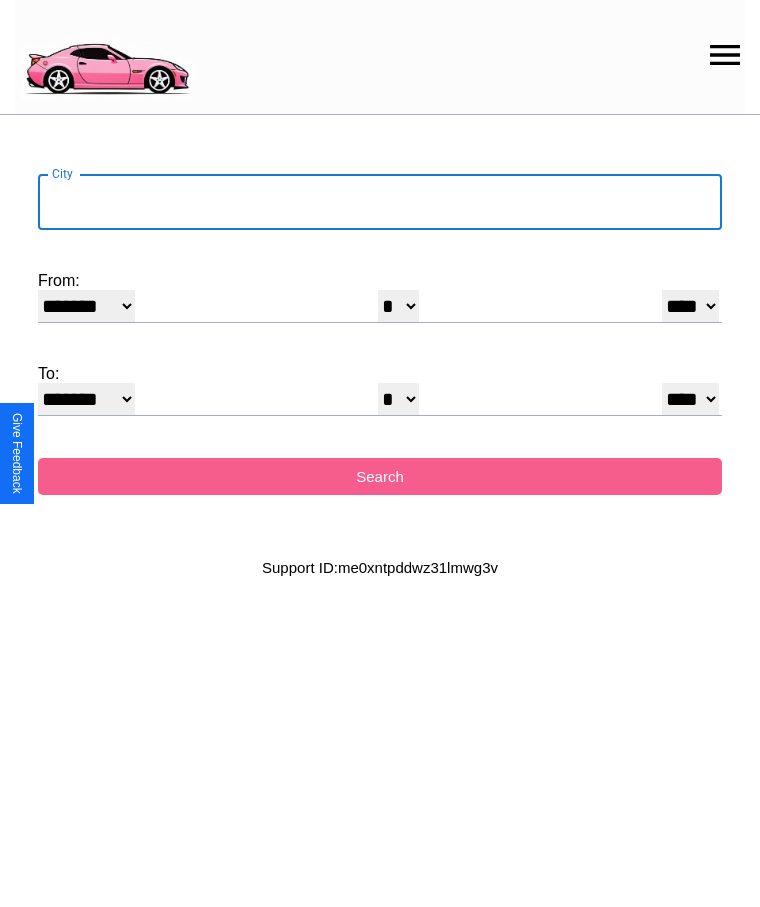 click on "City" at bounding box center (380, 202) 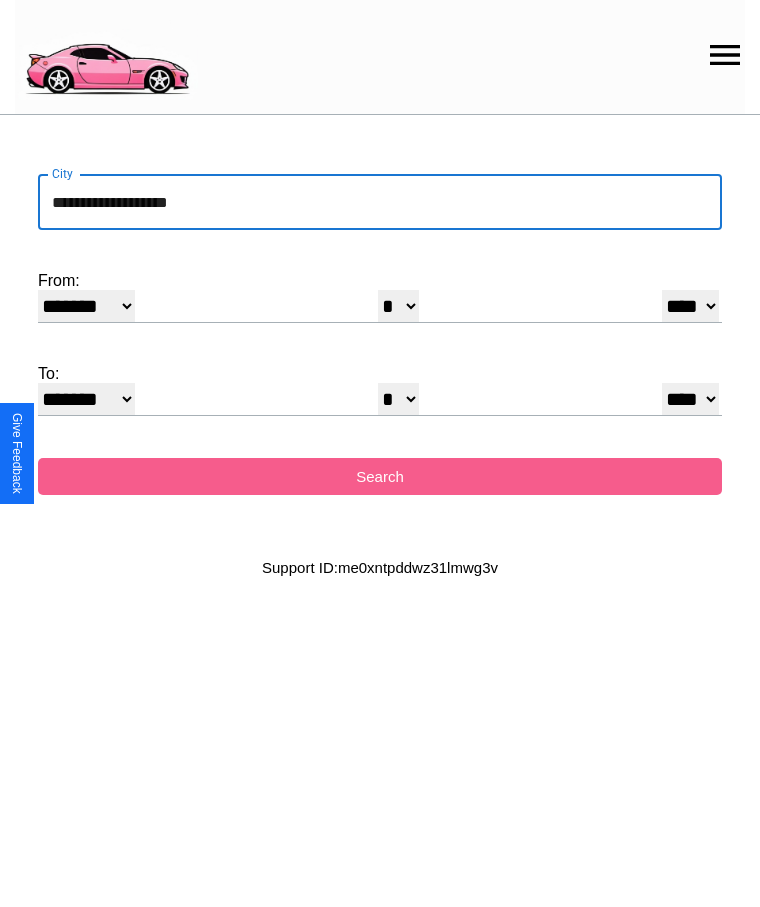 type on "**********" 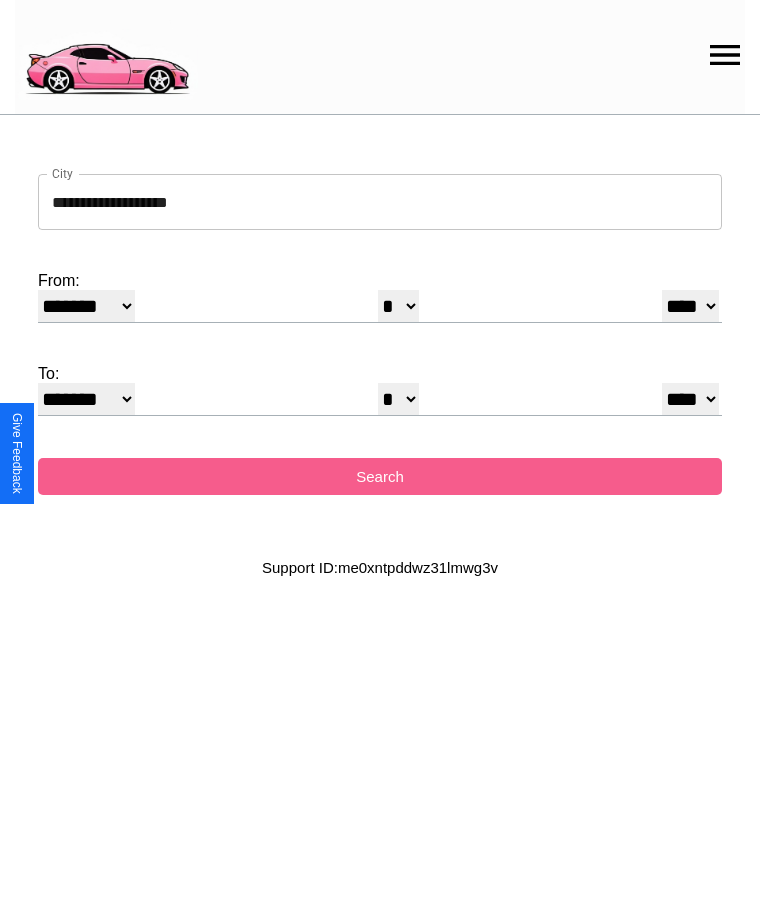 click on "******* ******** ***** ***** *** **** **** ****** ********* ******* ******** ********" at bounding box center [86, 306] 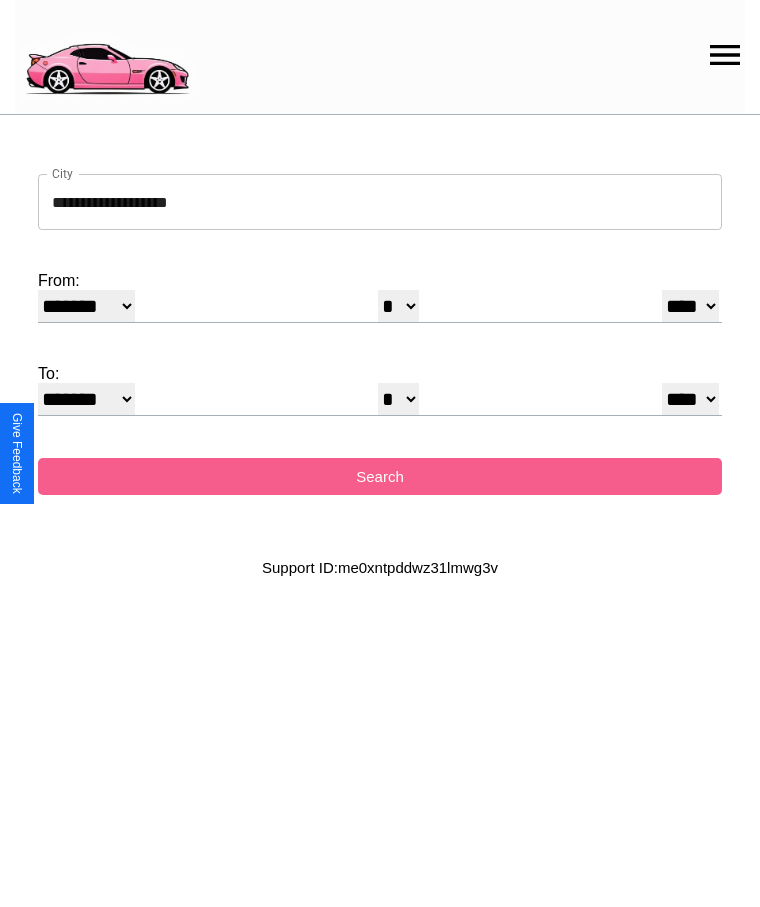 select on "*" 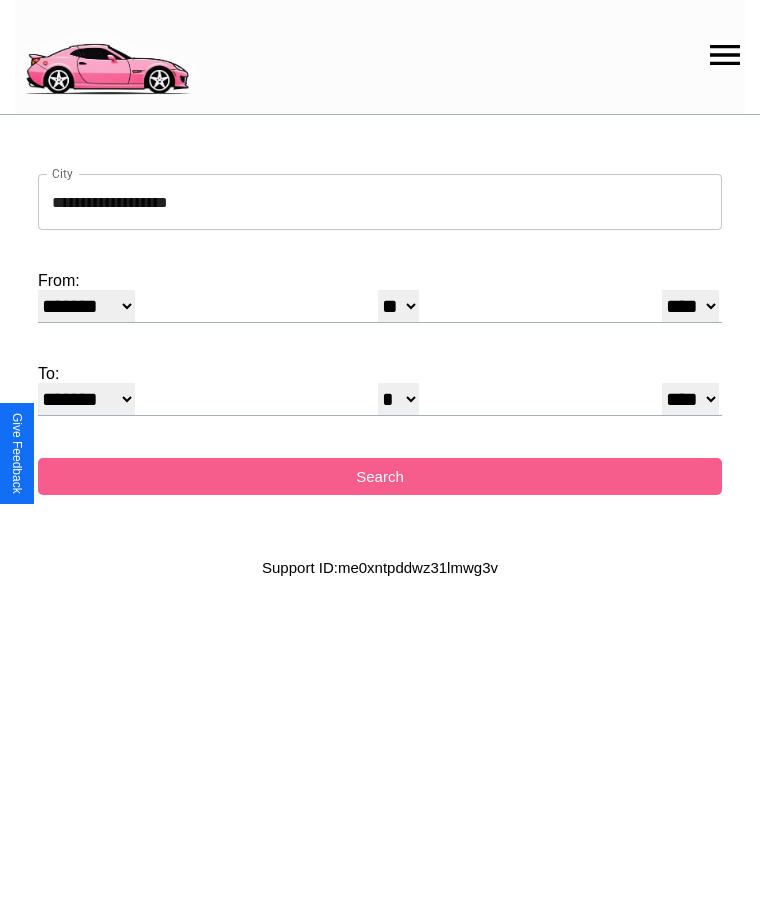 click on "**** **** **** **** **** **** **** **** **** ****" at bounding box center [690, 306] 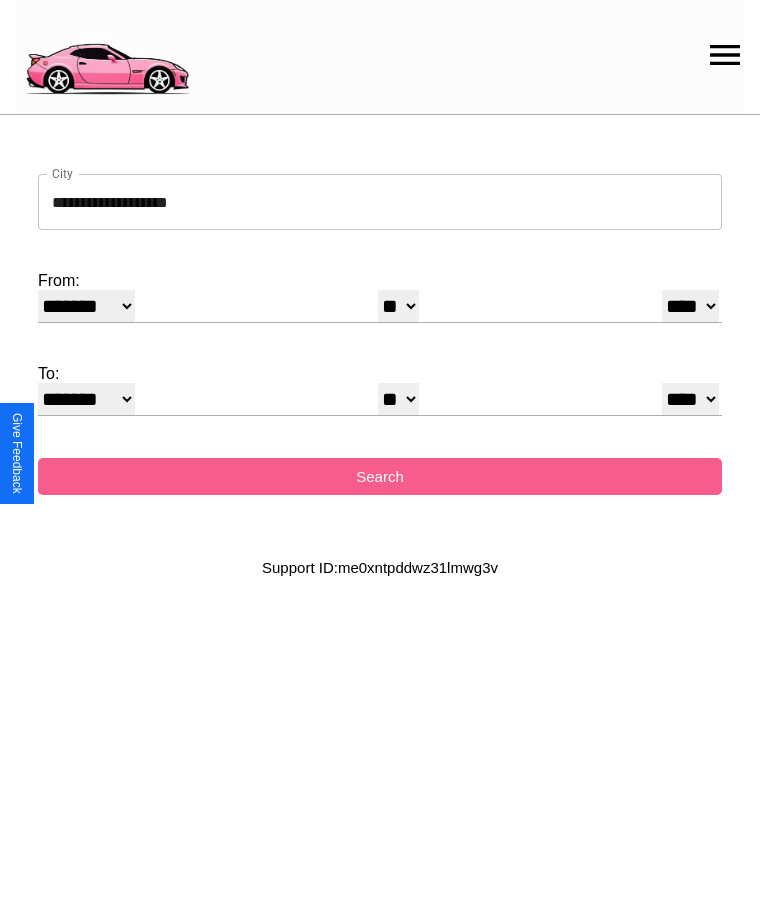 click on "* * * * * * * * * ** ** ** ** ** ** ** ** ** ** ** ** ** ** ** ** ** ** ** ** **" at bounding box center [398, 399] 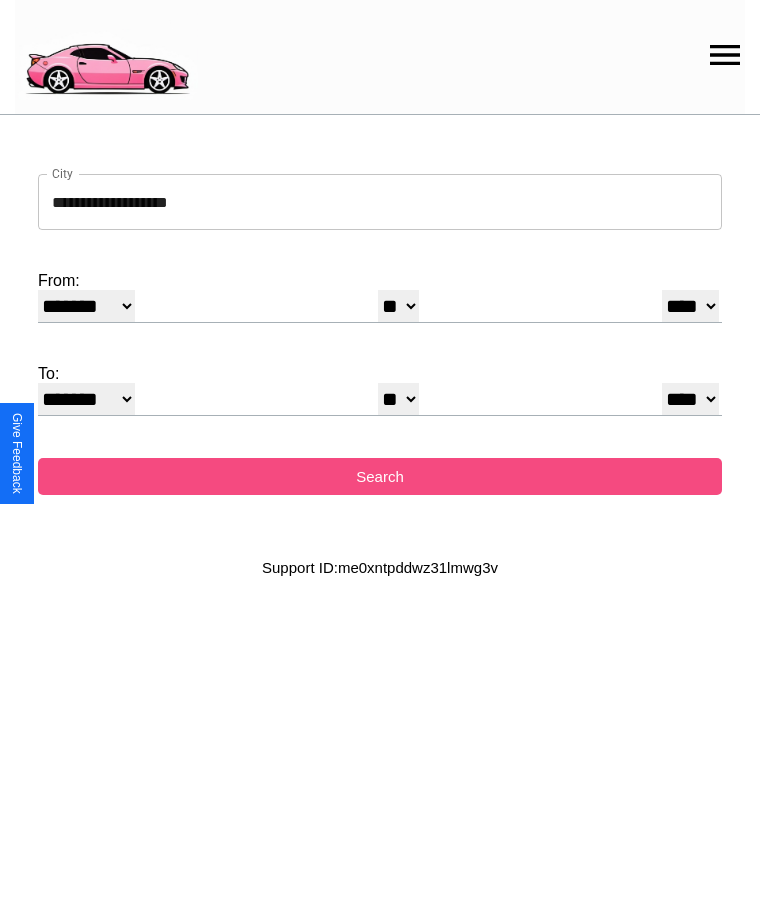 click on "Search" at bounding box center (380, 476) 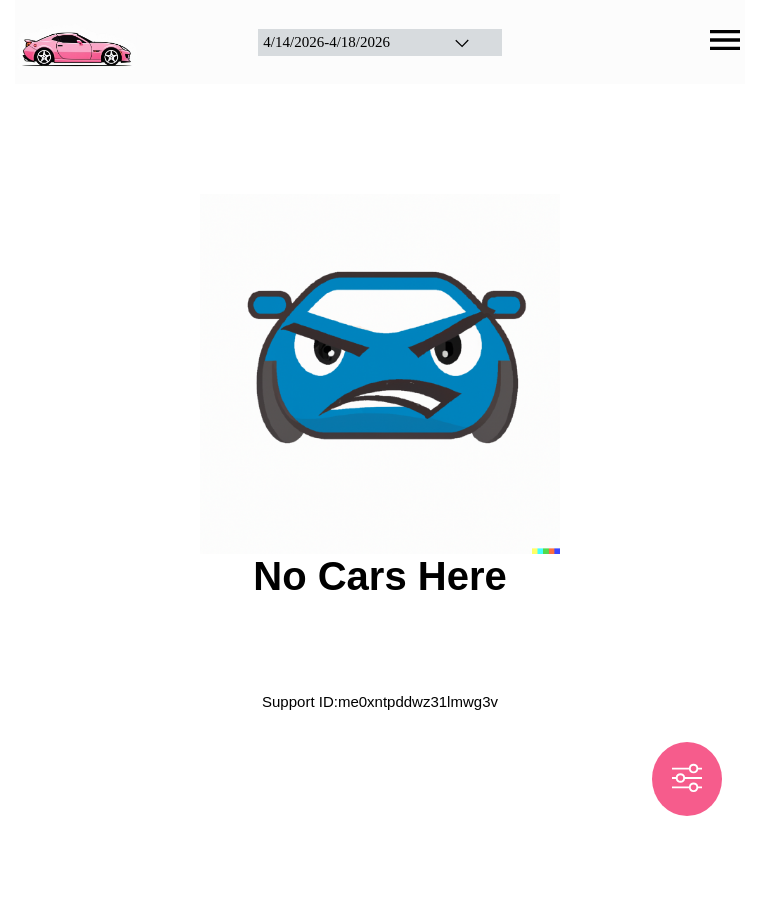 scroll, scrollTop: 0, scrollLeft: 0, axis: both 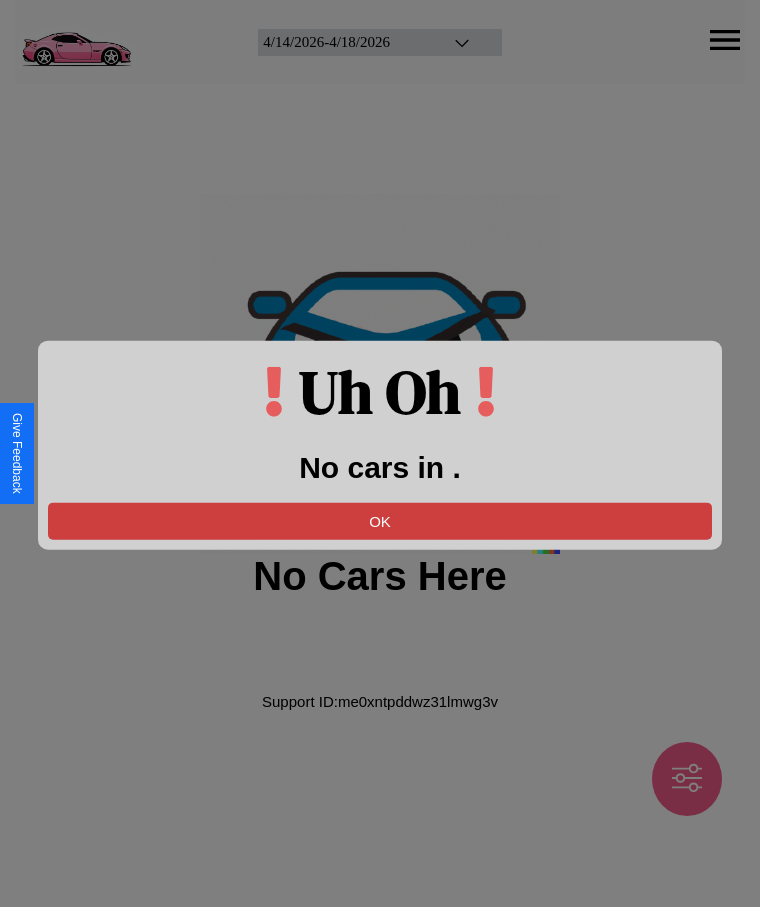 click on "OK" at bounding box center (380, 520) 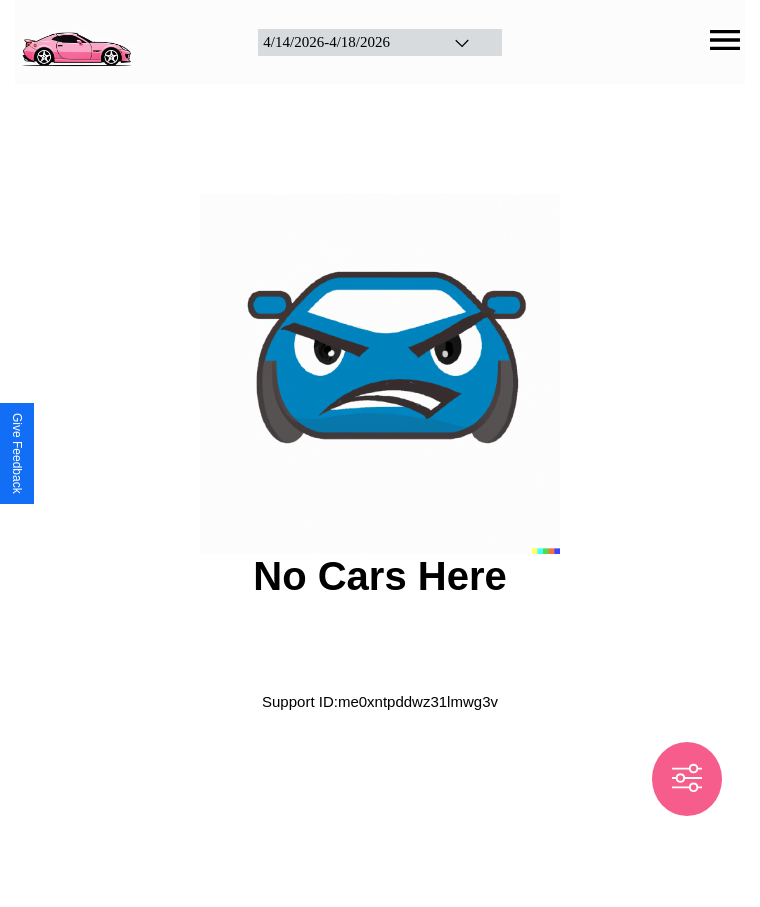 click at bounding box center [76, 40] 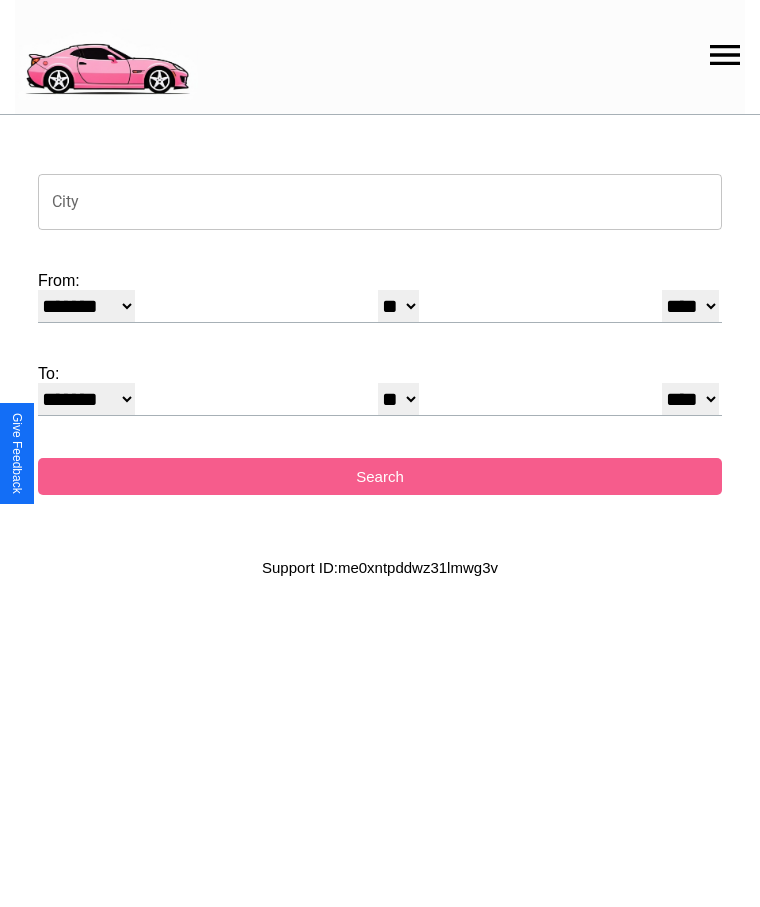 click on "City" at bounding box center (380, 202) 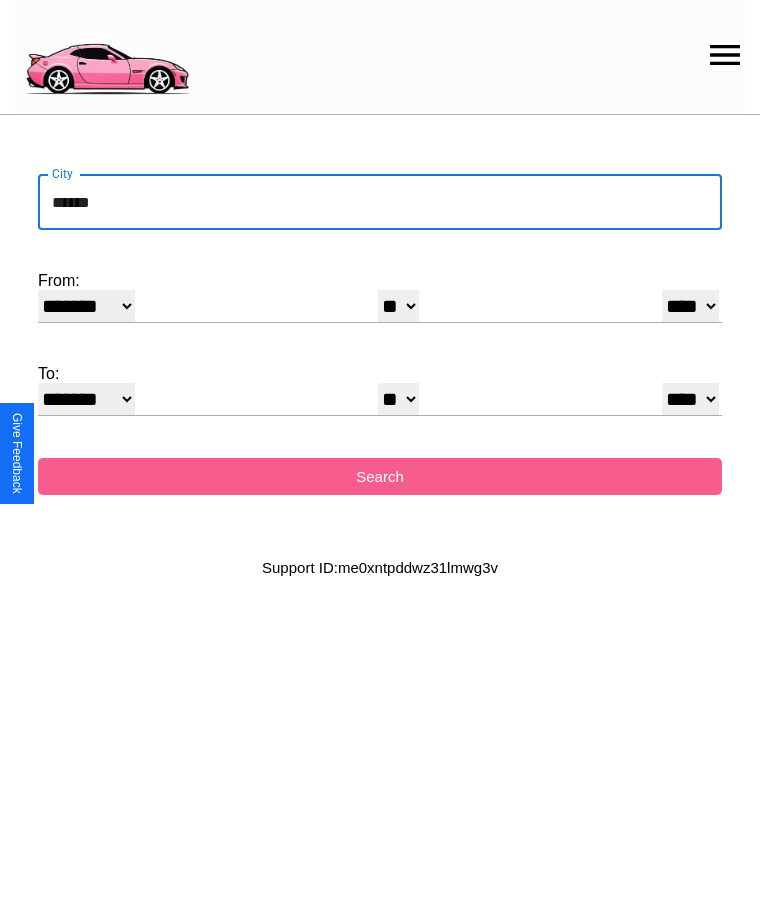 type on "******" 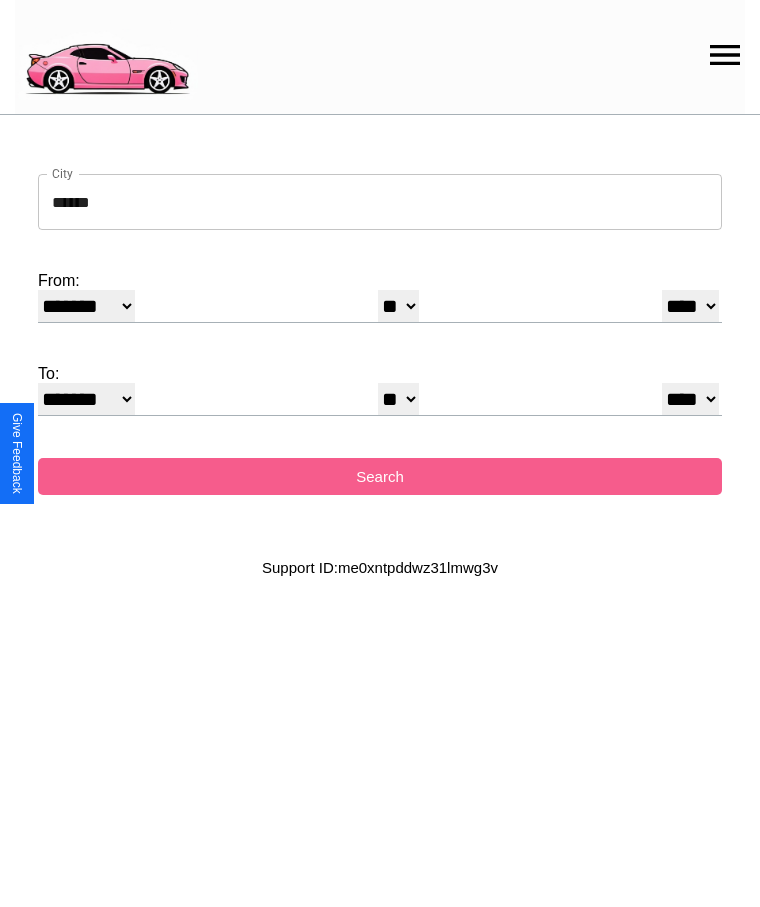 click on "******* ******** ***** ***** *** **** **** ****** ********* ******* ******** ********" at bounding box center [86, 306] 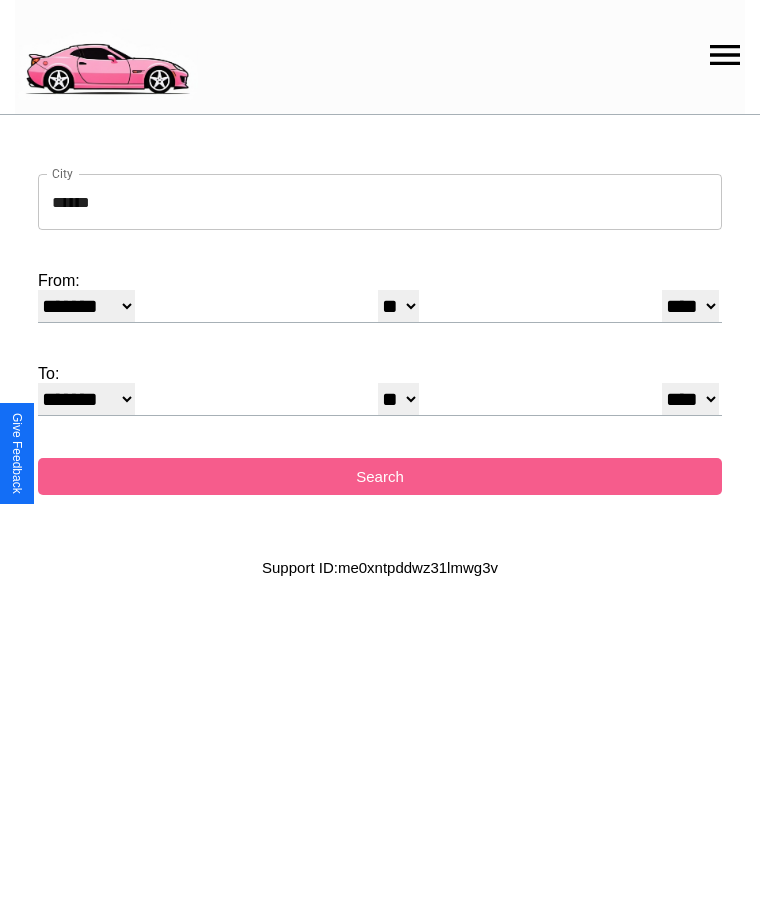 click on "* * * * * * * * * ** ** ** ** ** ** ** ** ** ** ** ** ** ** ** ** ** ** ** ** **" at bounding box center [398, 306] 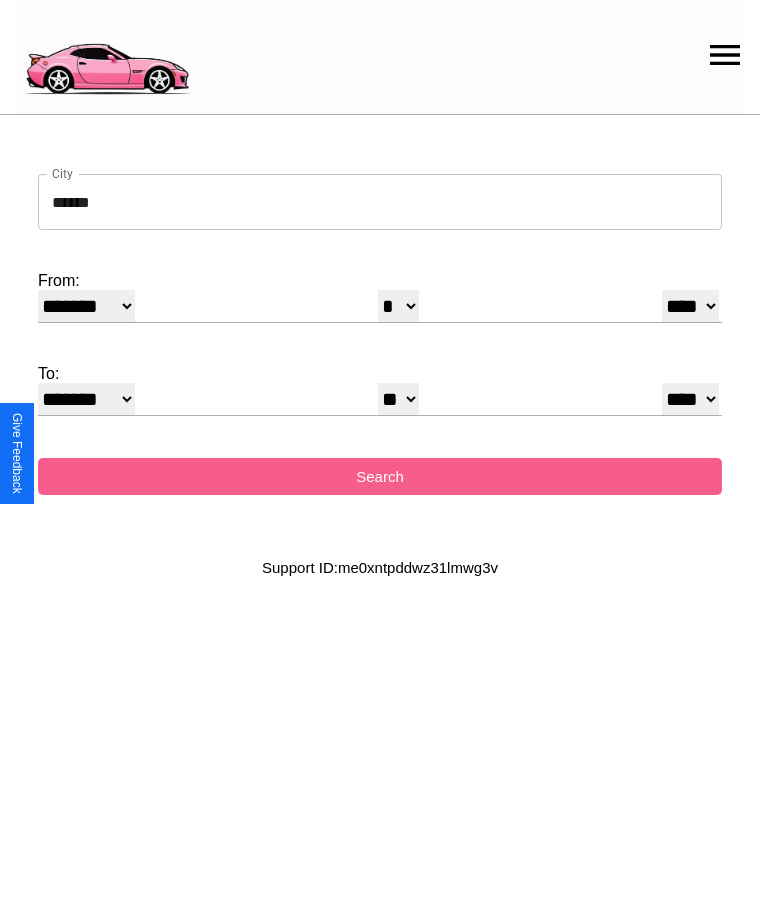 click on "**** **** **** **** **** **** **** **** **** ****" at bounding box center [690, 306] 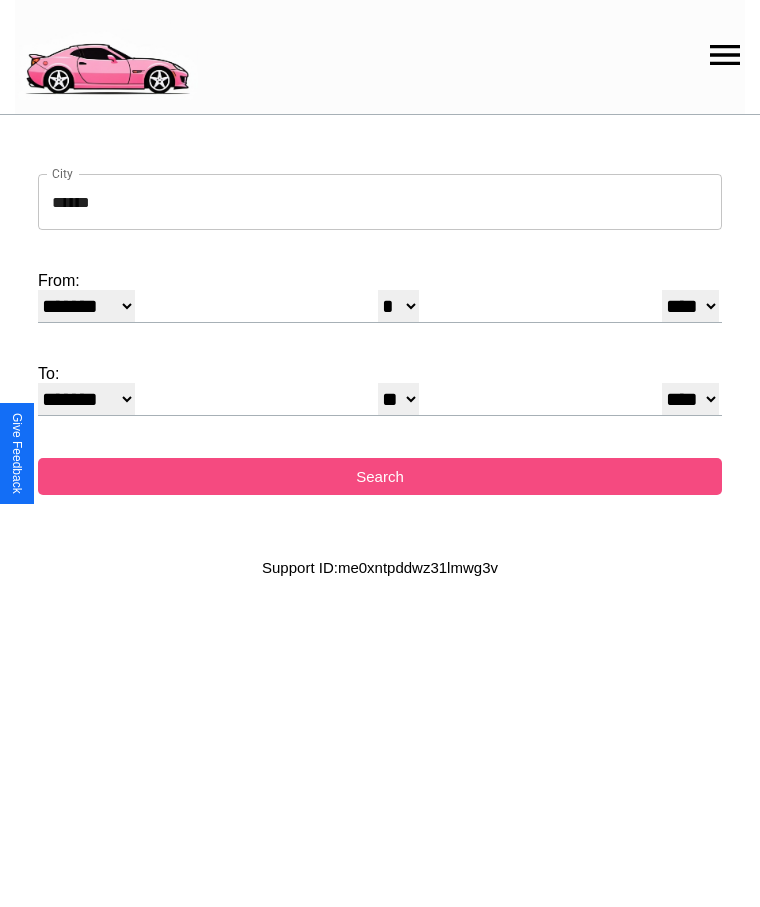 click on "Search" at bounding box center (380, 476) 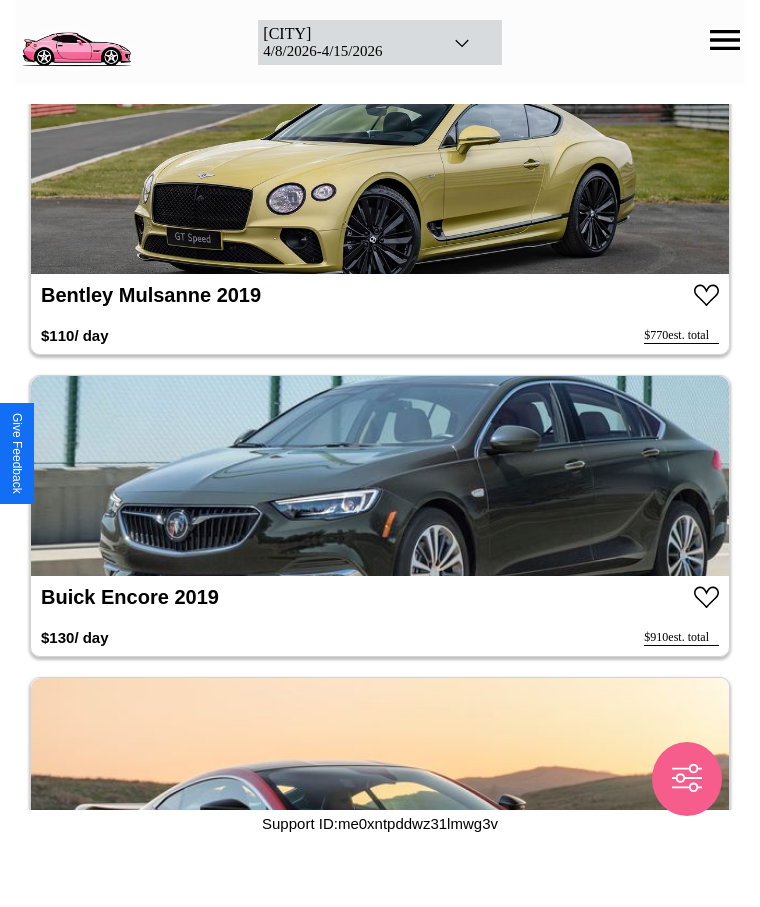 scroll, scrollTop: 27602, scrollLeft: 0, axis: vertical 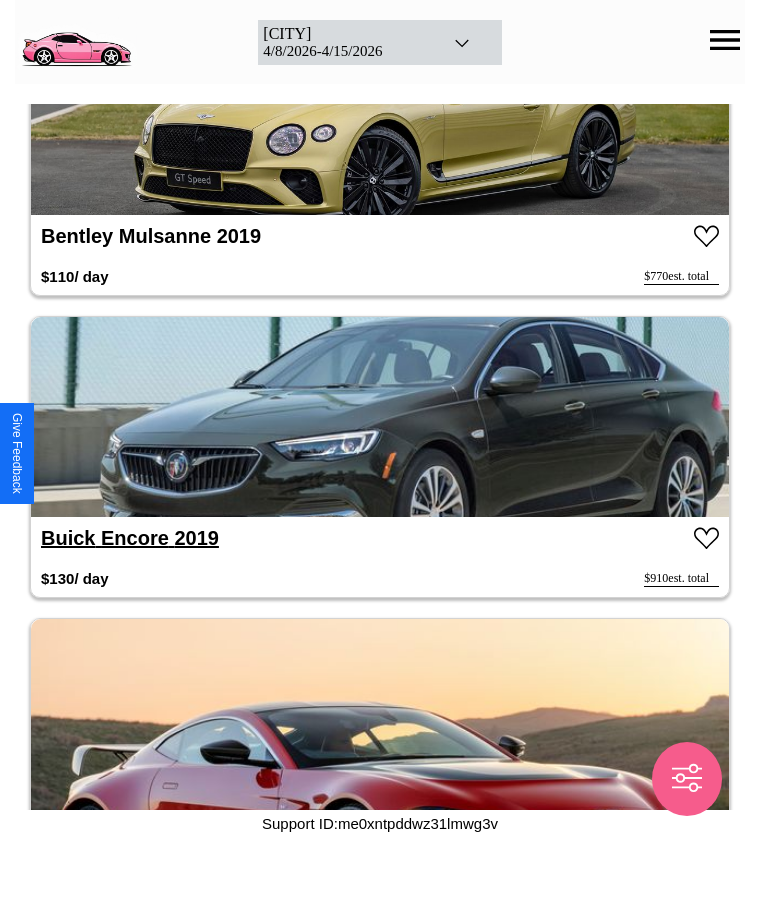 click on "Buick   Encore   2019" at bounding box center [130, 538] 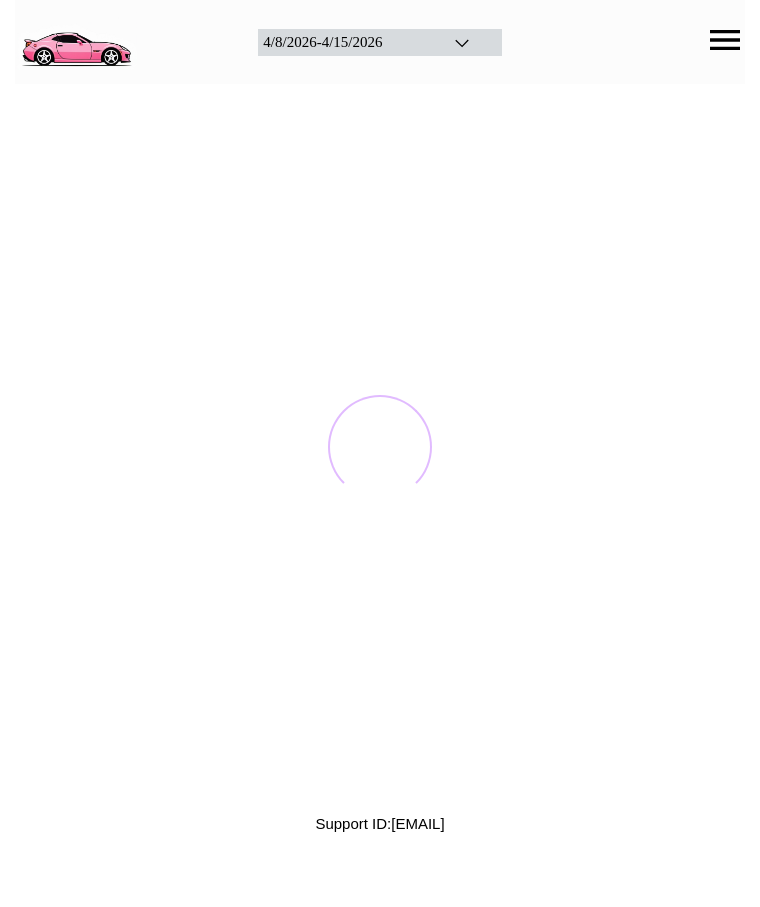 scroll, scrollTop: 0, scrollLeft: 0, axis: both 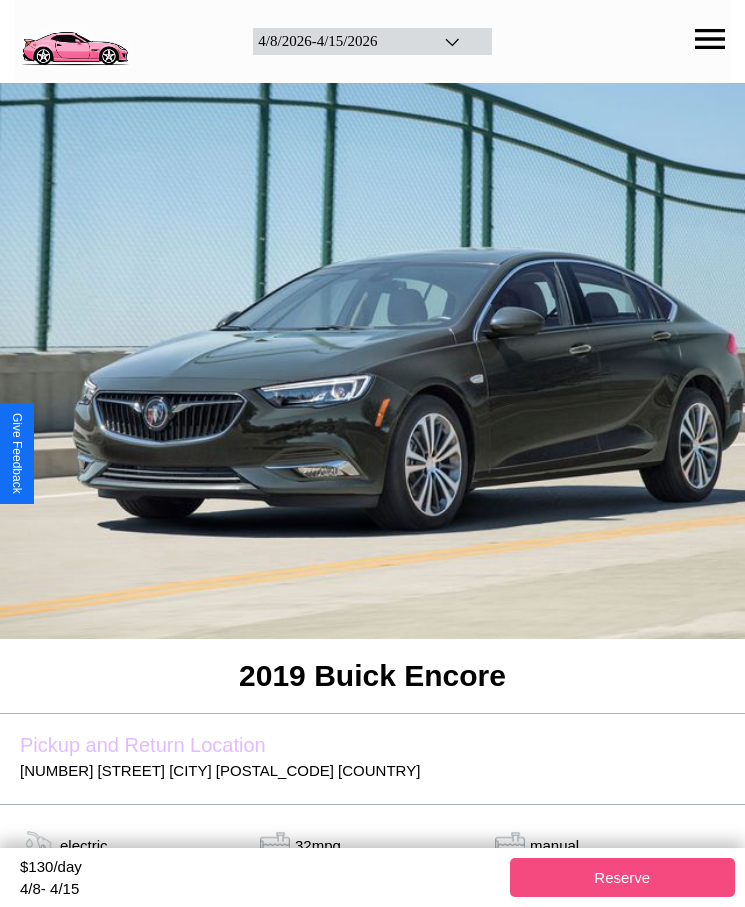 click on "Reserve" at bounding box center [623, 877] 